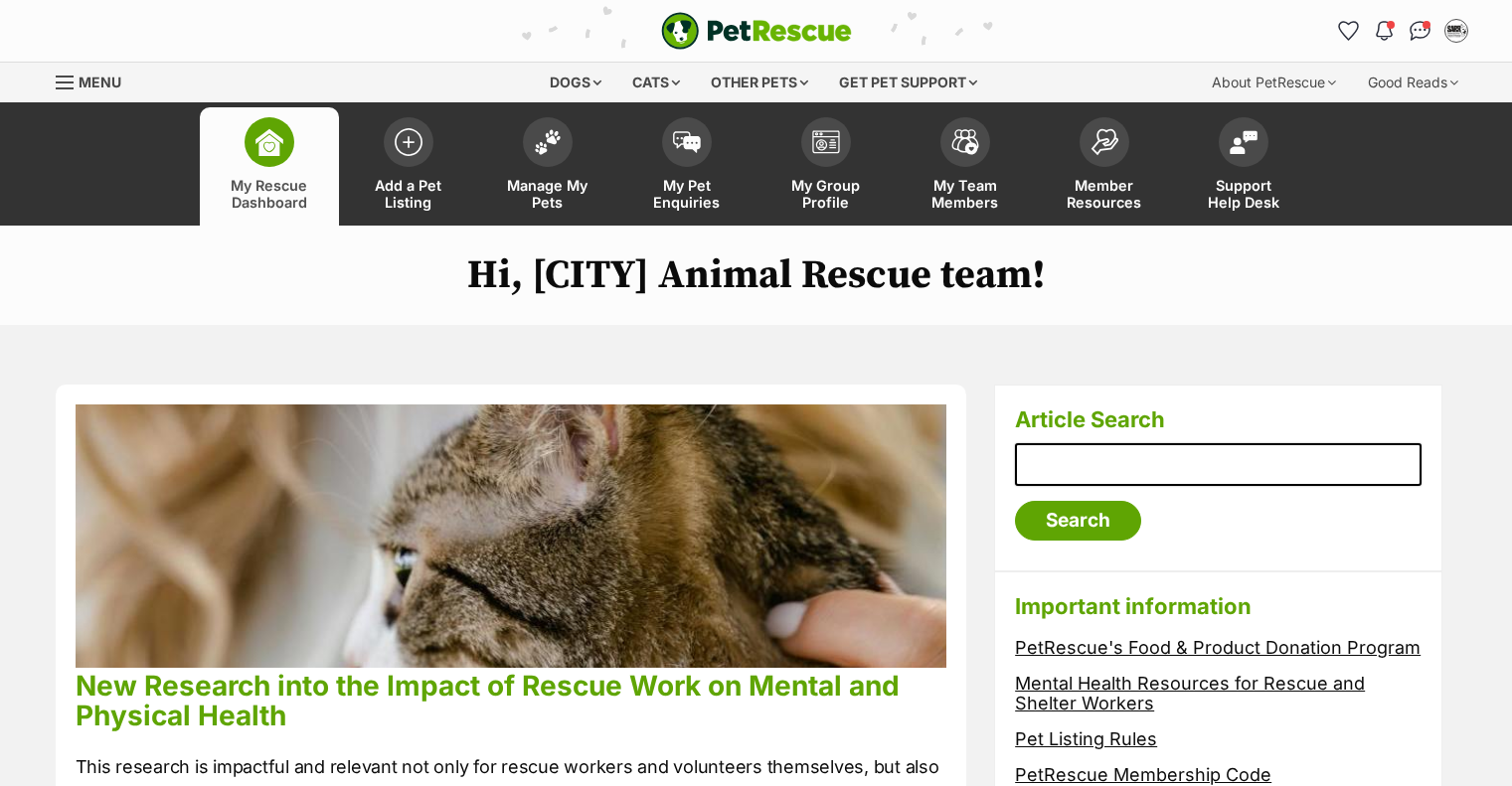 scroll, scrollTop: 0, scrollLeft: 0, axis: both 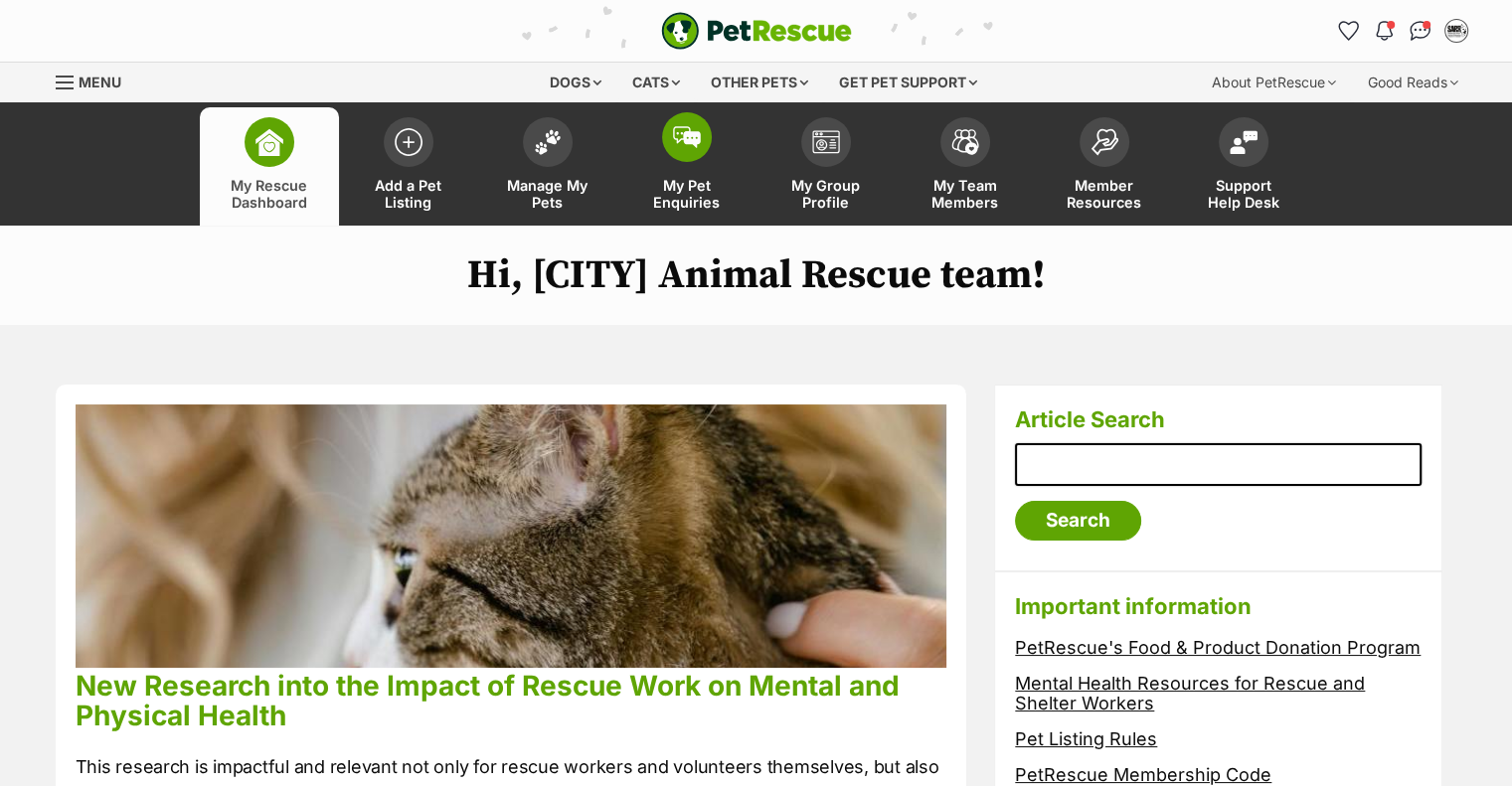 click on "My Pet Enquiries" at bounding box center (687, 194) 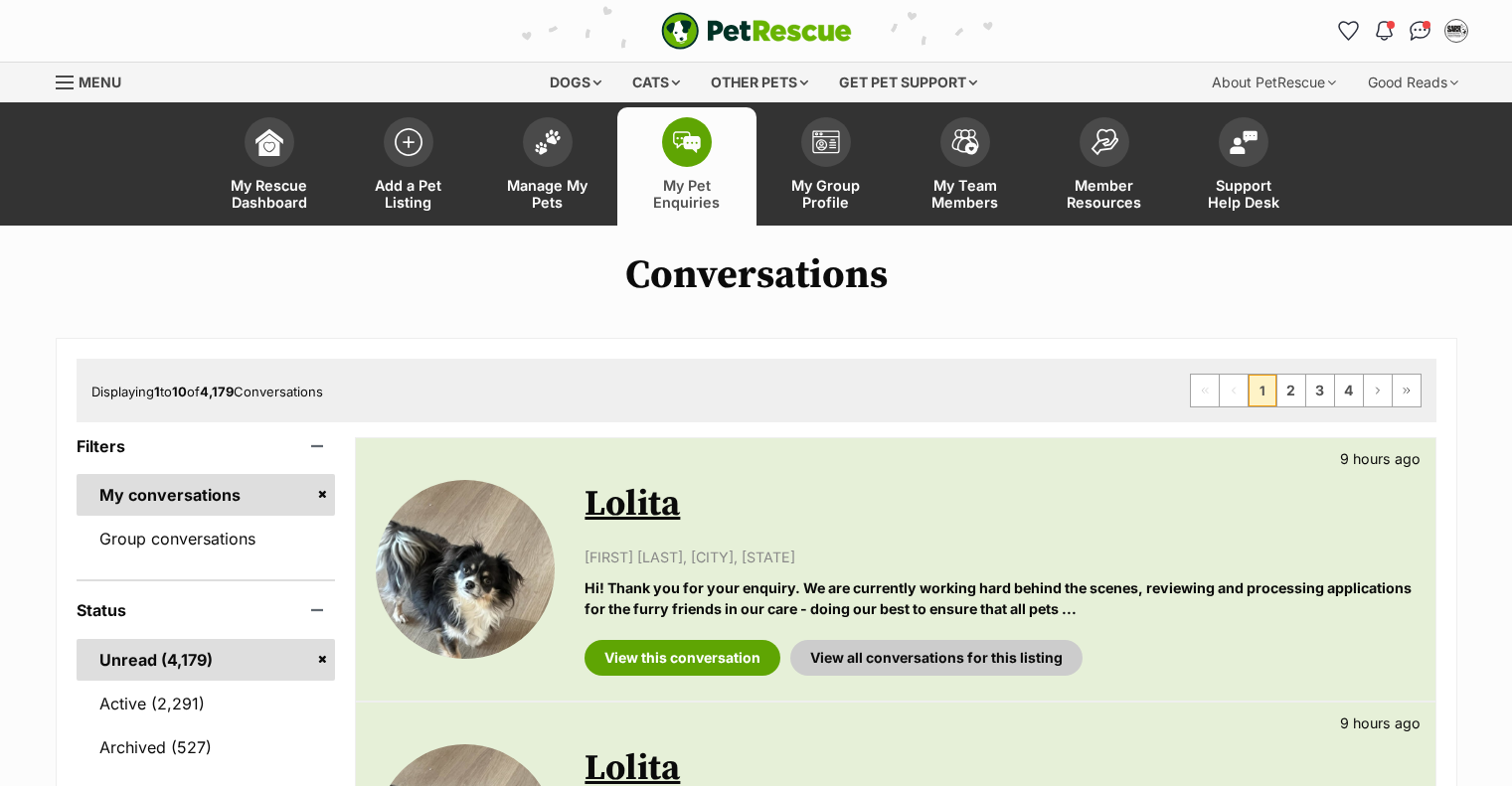 scroll, scrollTop: 0, scrollLeft: 0, axis: both 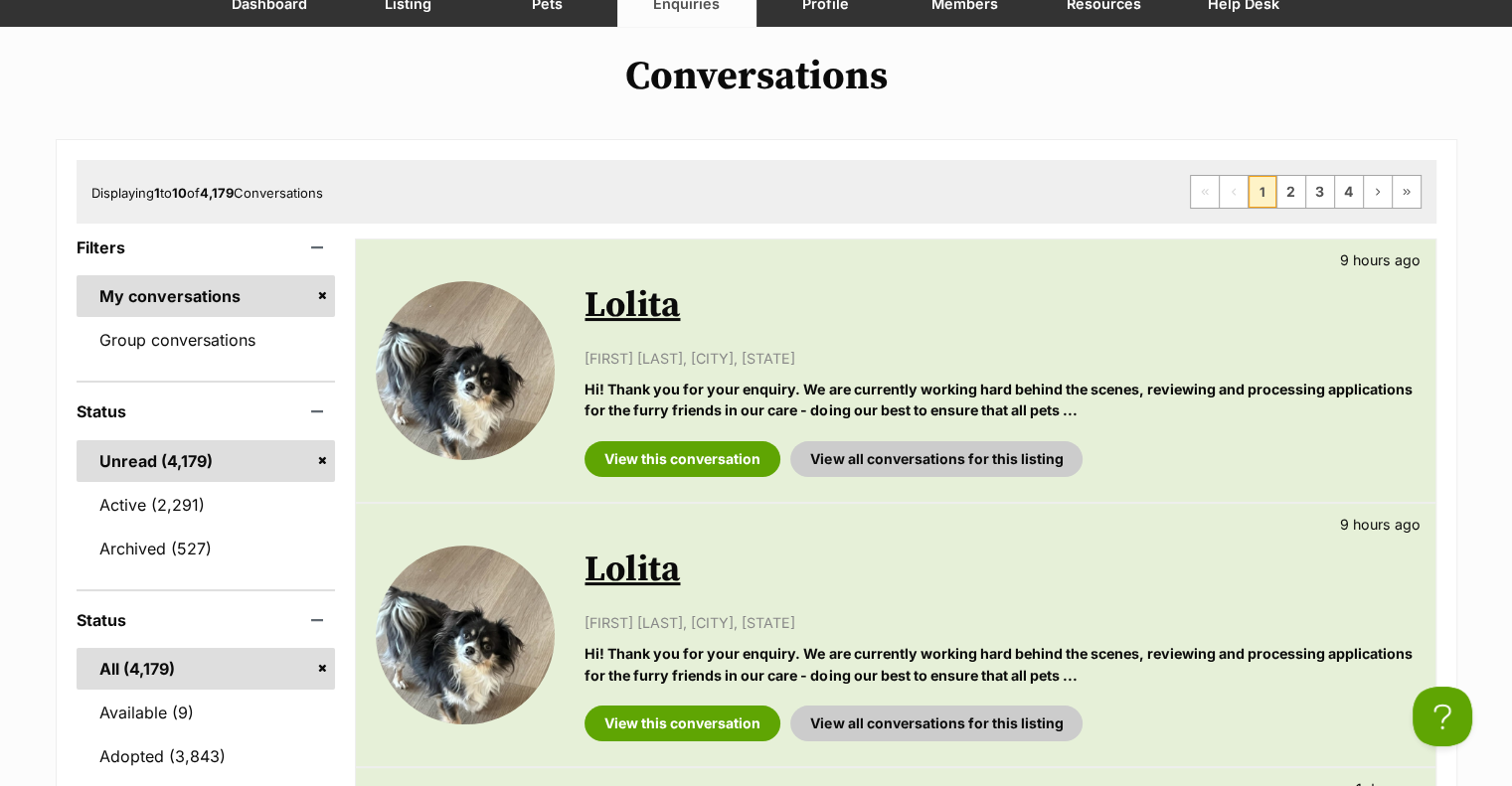 click on "Lolita" at bounding box center (632, 305) 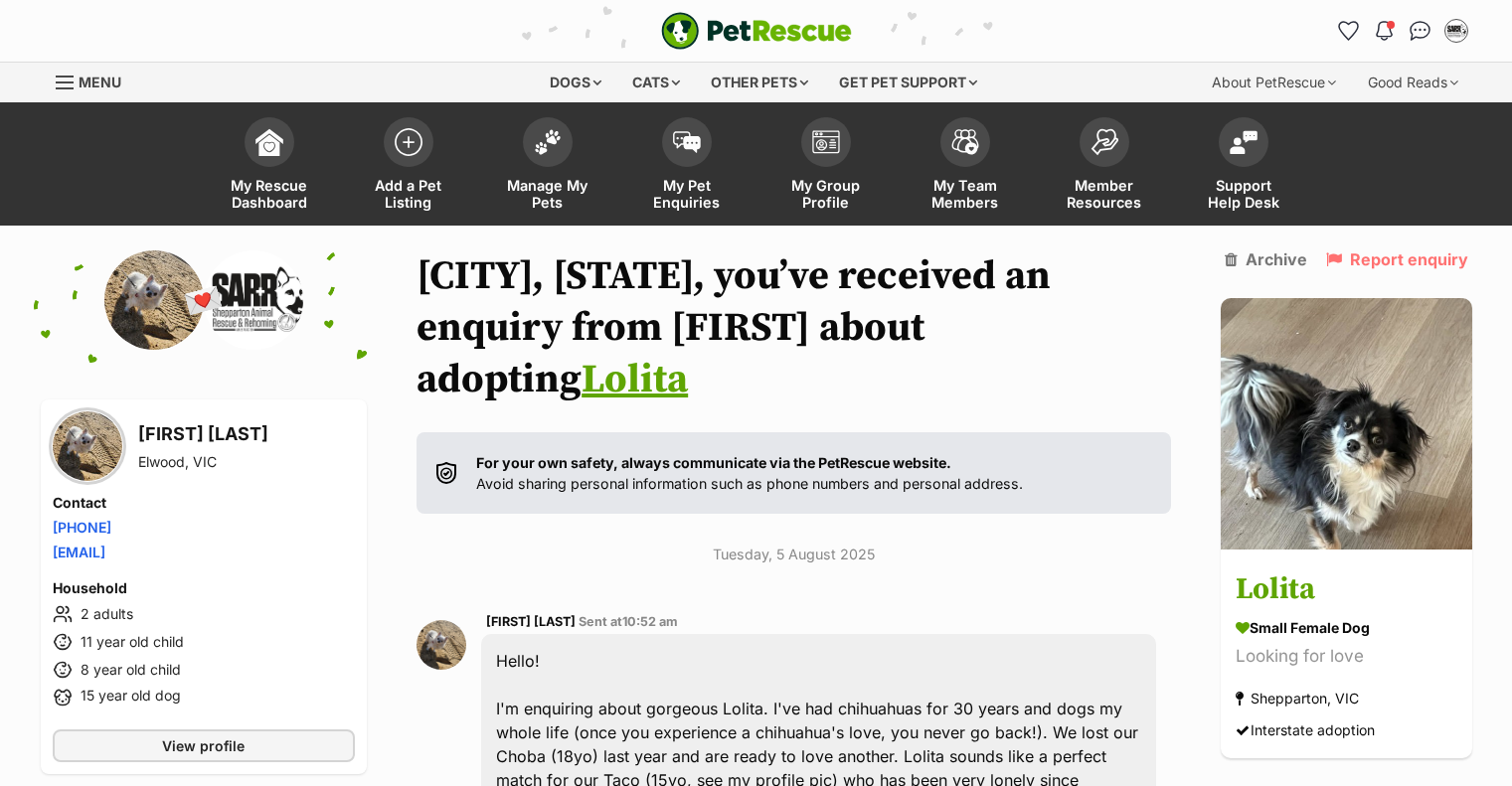 scroll, scrollTop: 41, scrollLeft: 0, axis: vertical 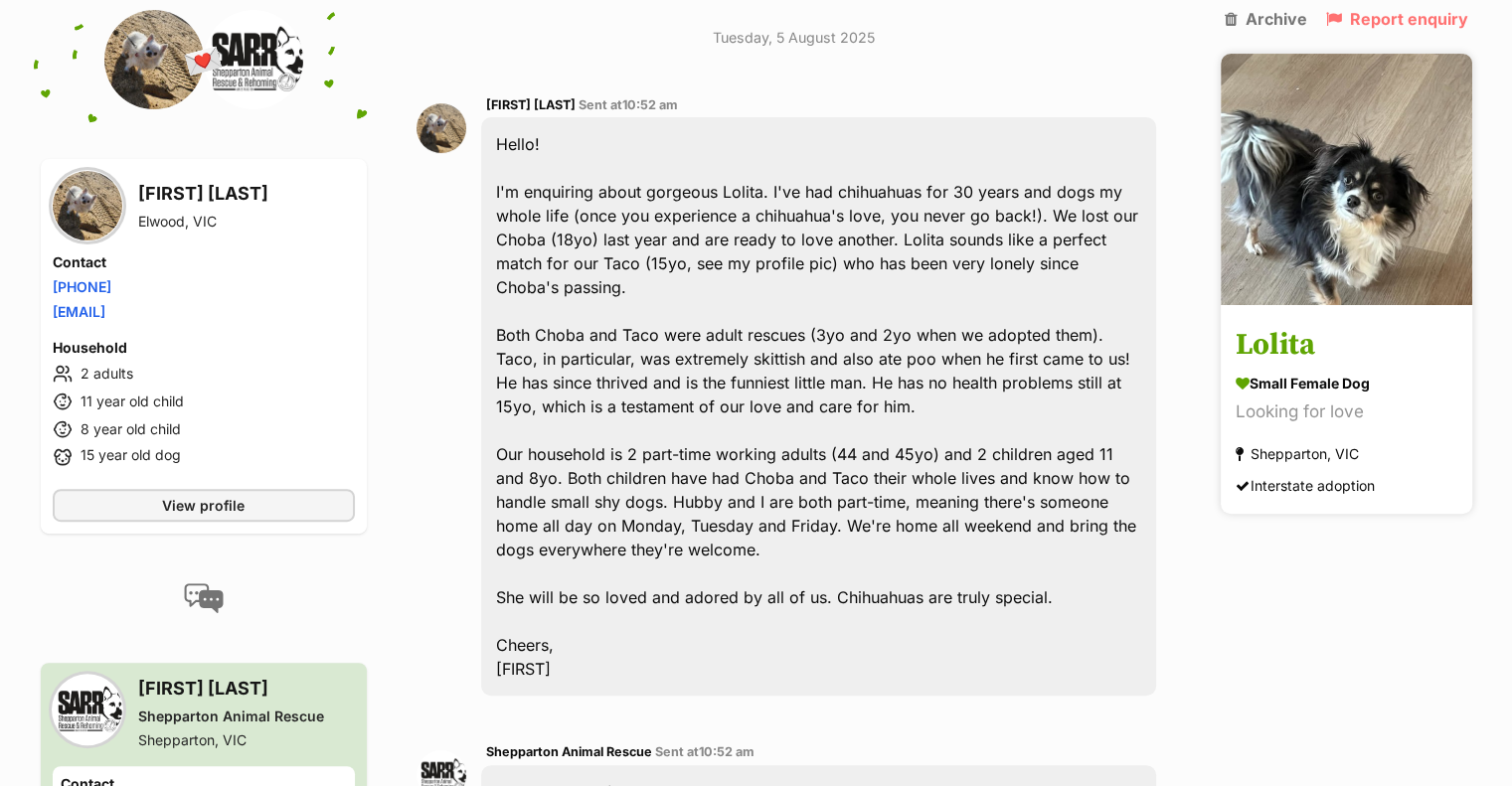 click on "Interstate adoption" at bounding box center [1305, 486] 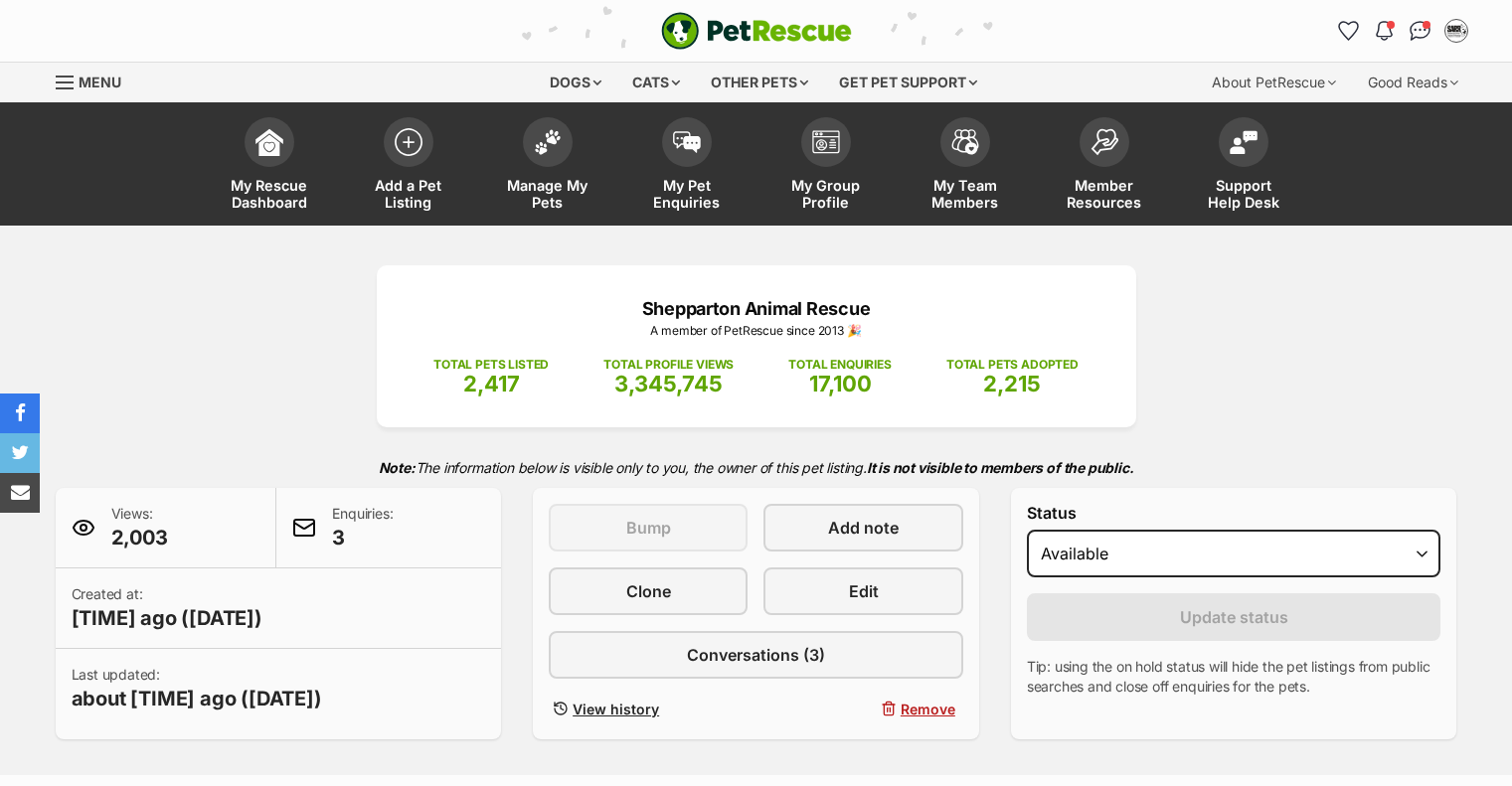 scroll, scrollTop: 0, scrollLeft: 0, axis: both 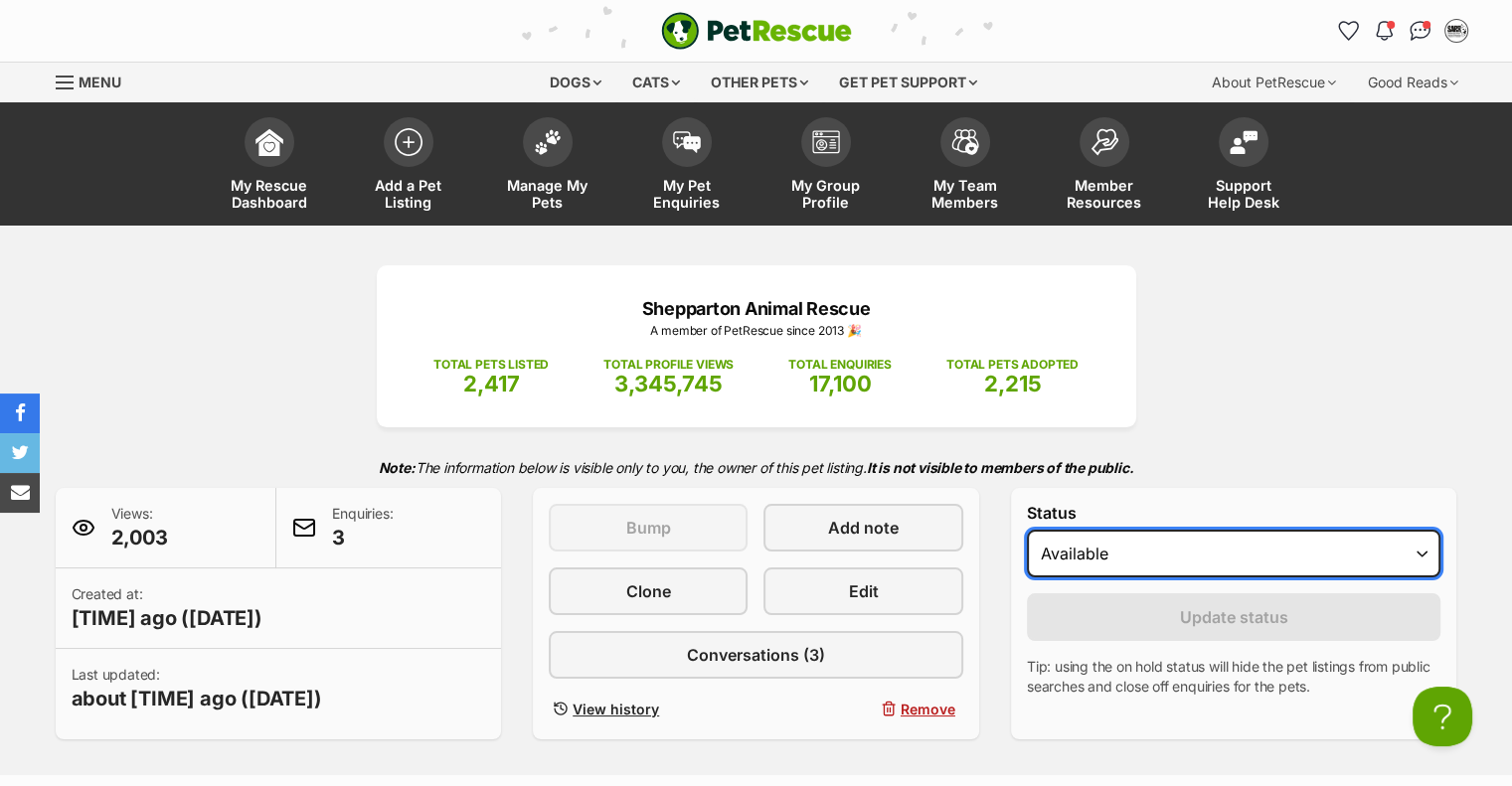 click on "Draft - not available as listing has enquires
Available
On hold
Adopted" at bounding box center (1234, 553) 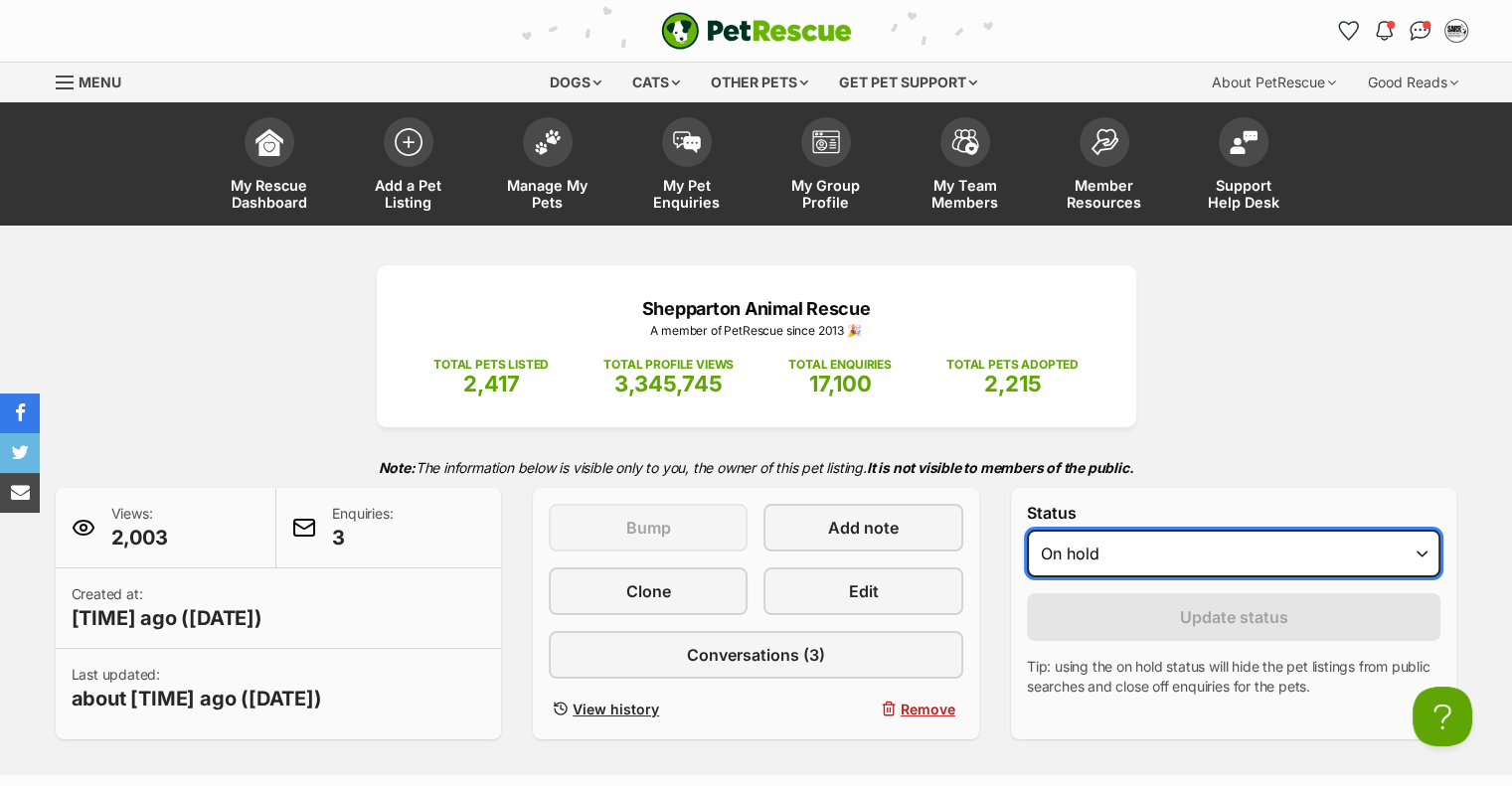 click on "Draft - not available as listing has enquires
Available
On hold
Adopted" at bounding box center [1234, 553] 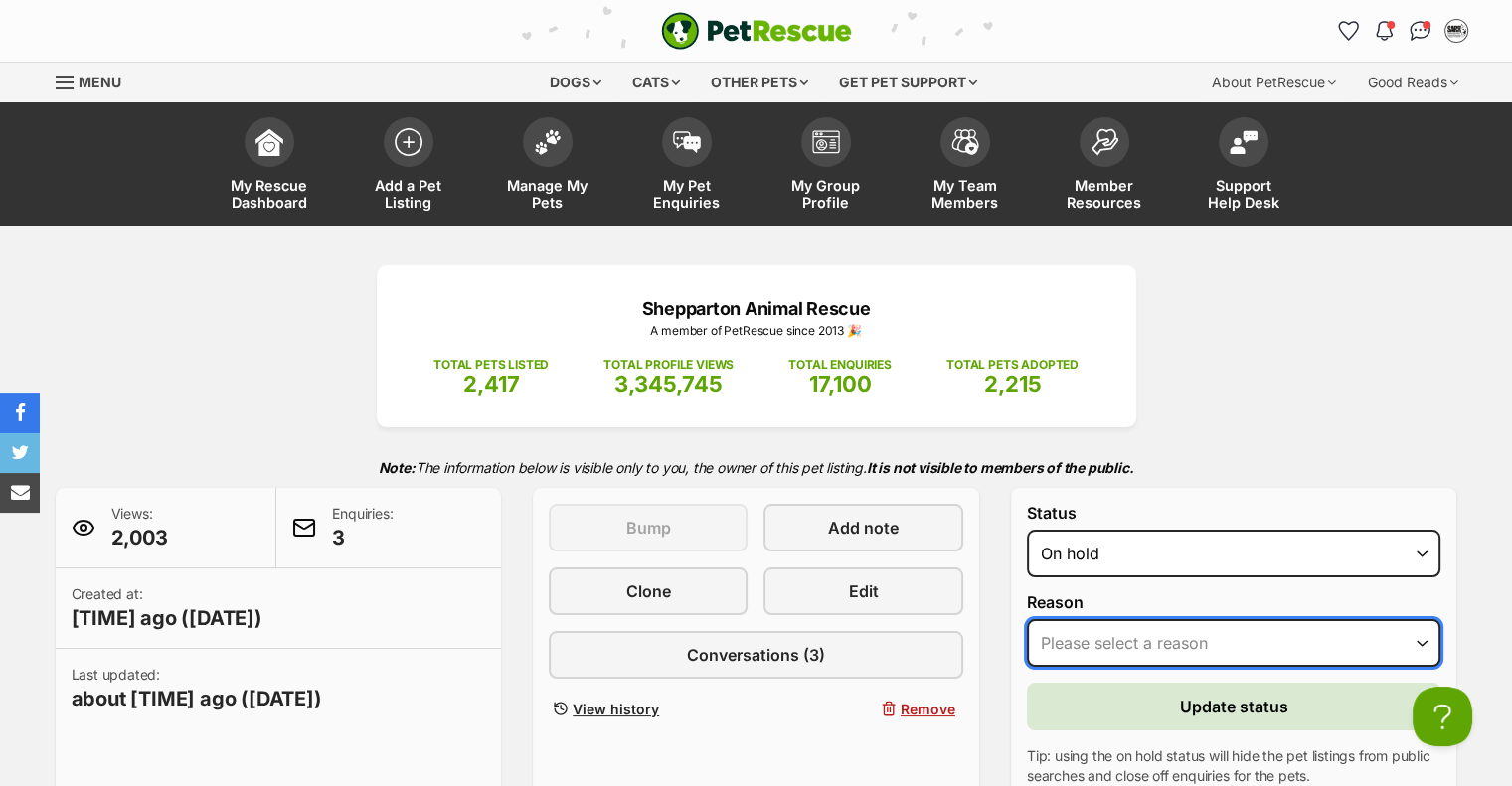 click on "Please select a reason
Medical reasons
Reviewing applications
Adoption pending
Other" at bounding box center (1234, 643) 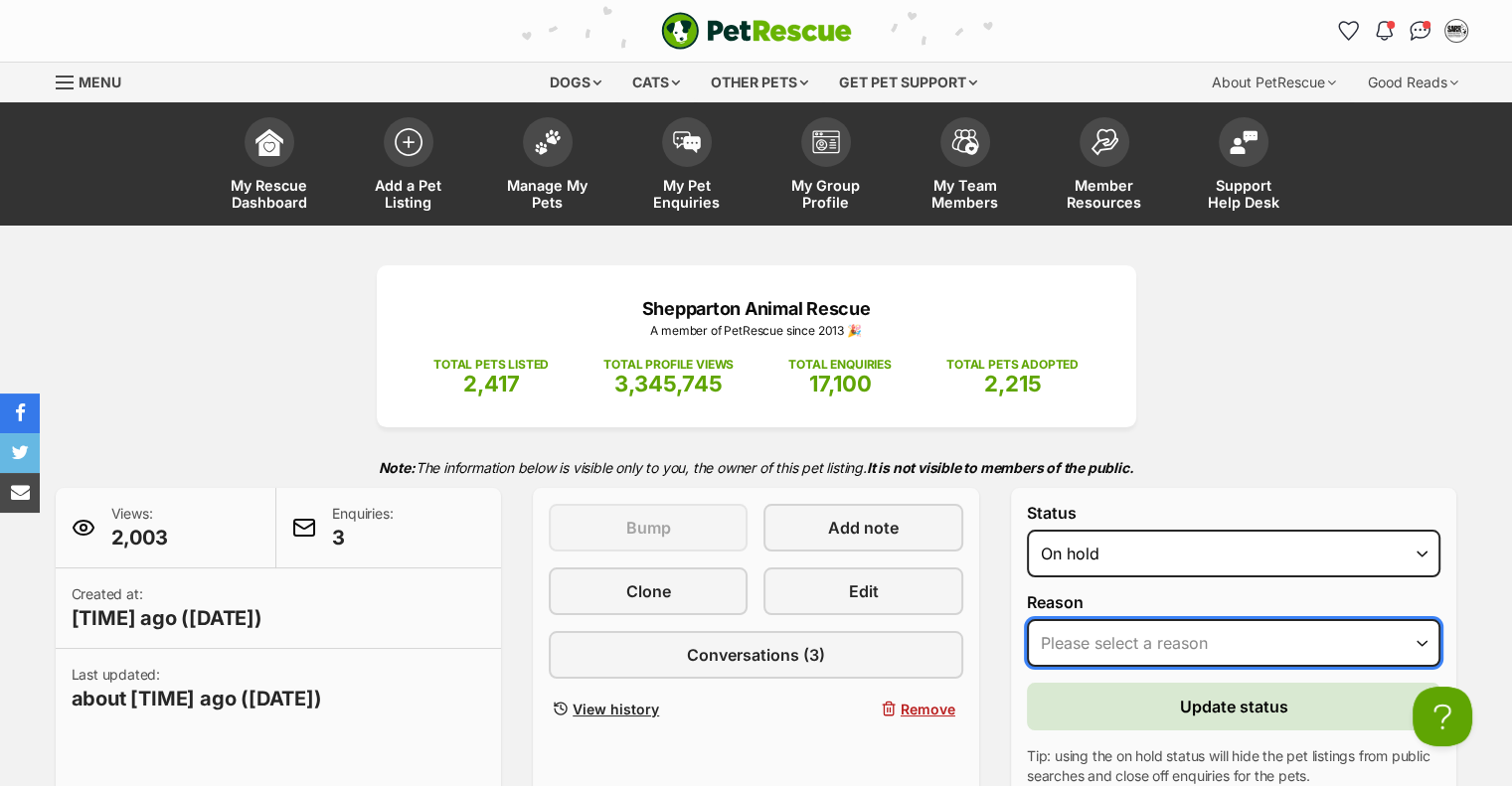 select on "adoption_pending" 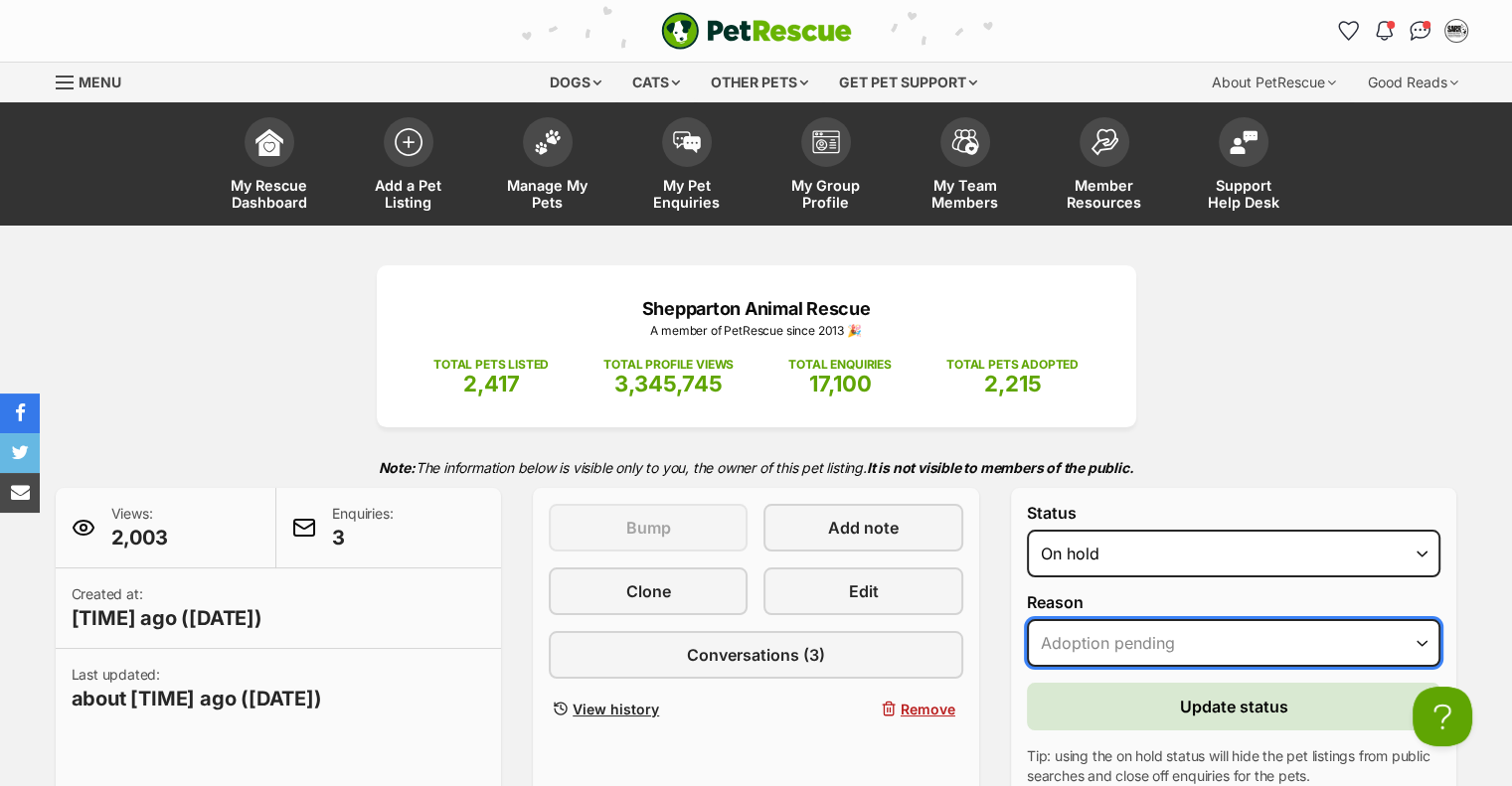 click on "Please select a reason
Medical reasons
Reviewing applications
Adoption pending
Other" at bounding box center [1234, 643] 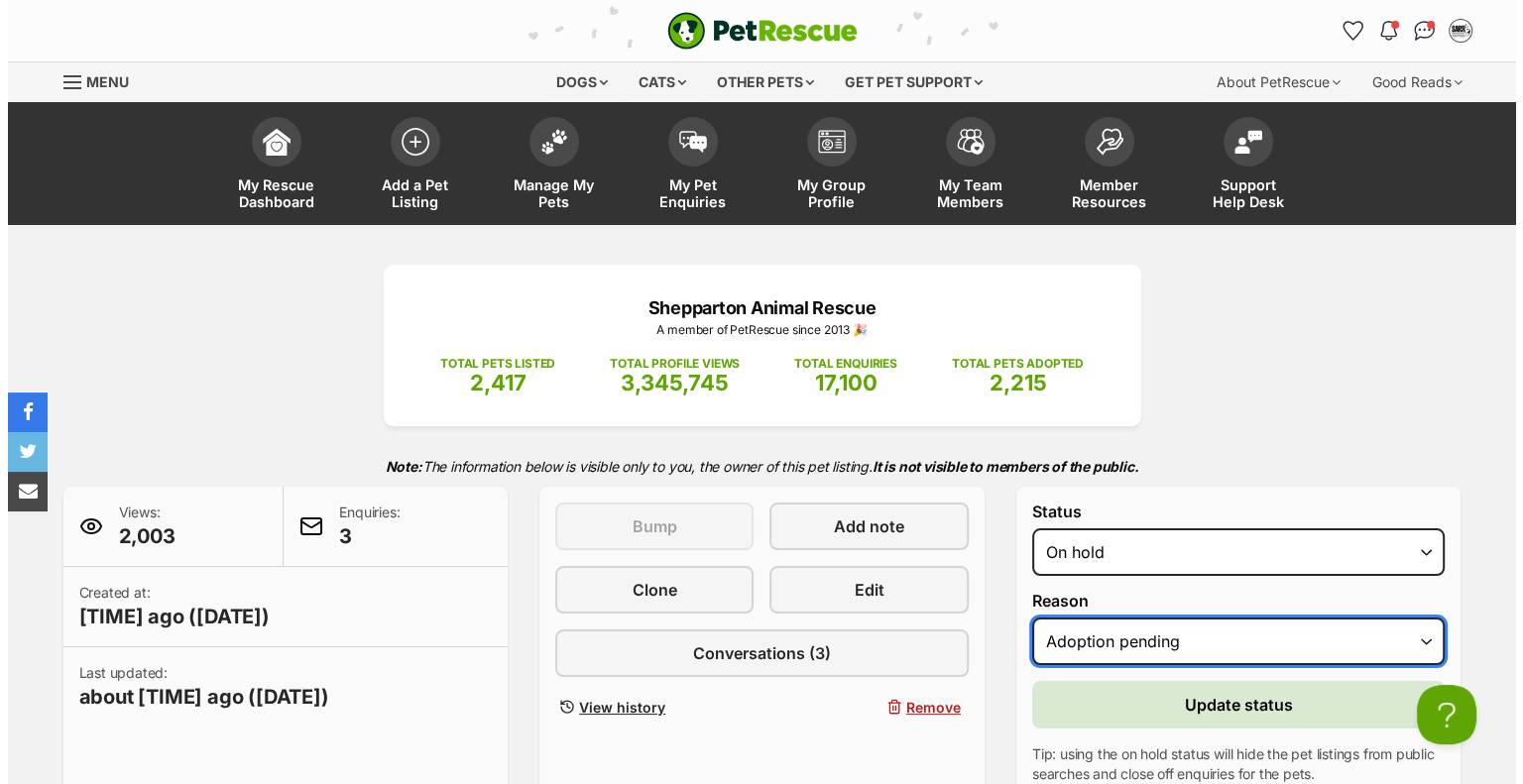 scroll, scrollTop: 0, scrollLeft: 0, axis: both 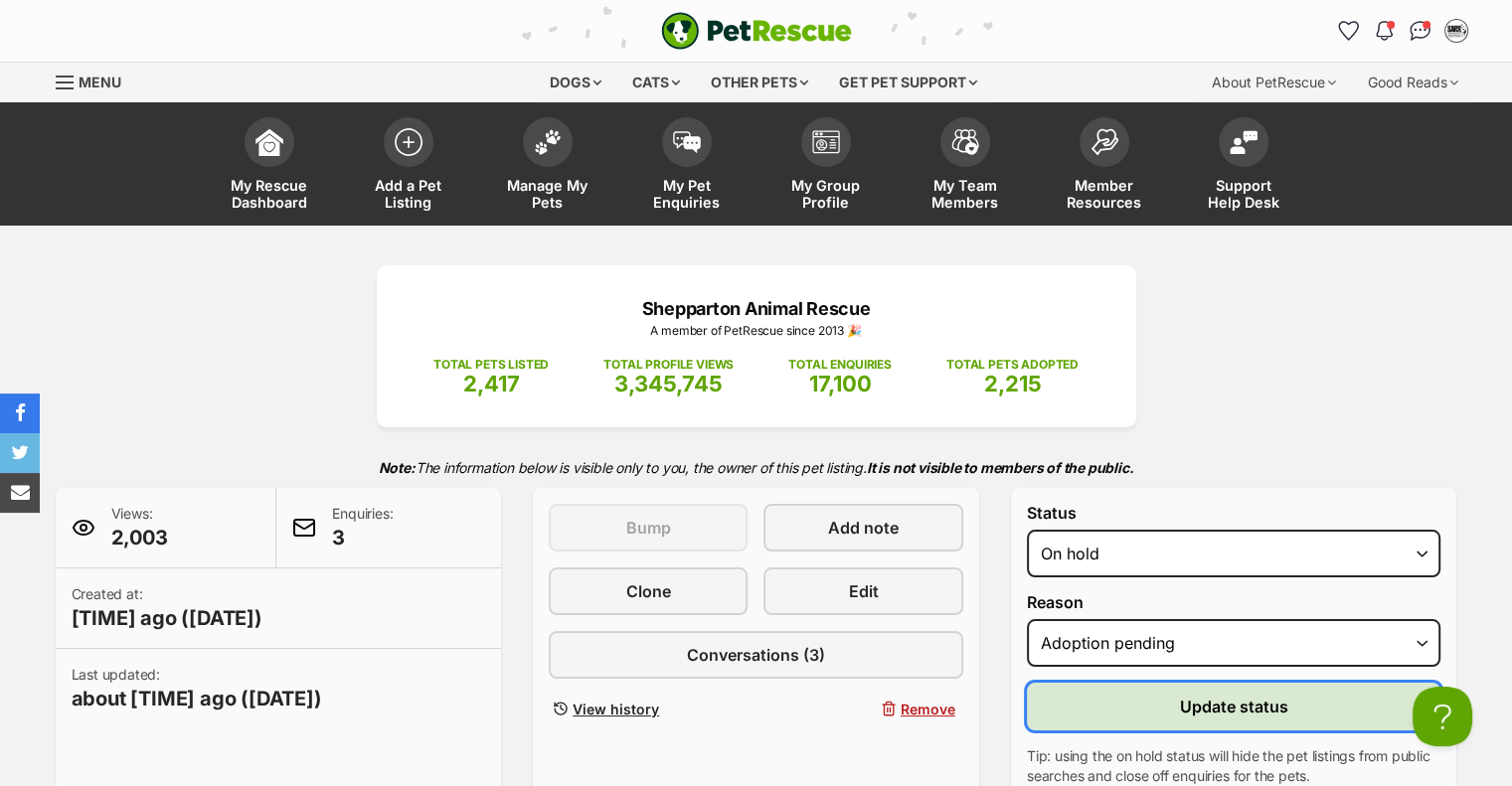 click on "Update status" at bounding box center (1234, 707) 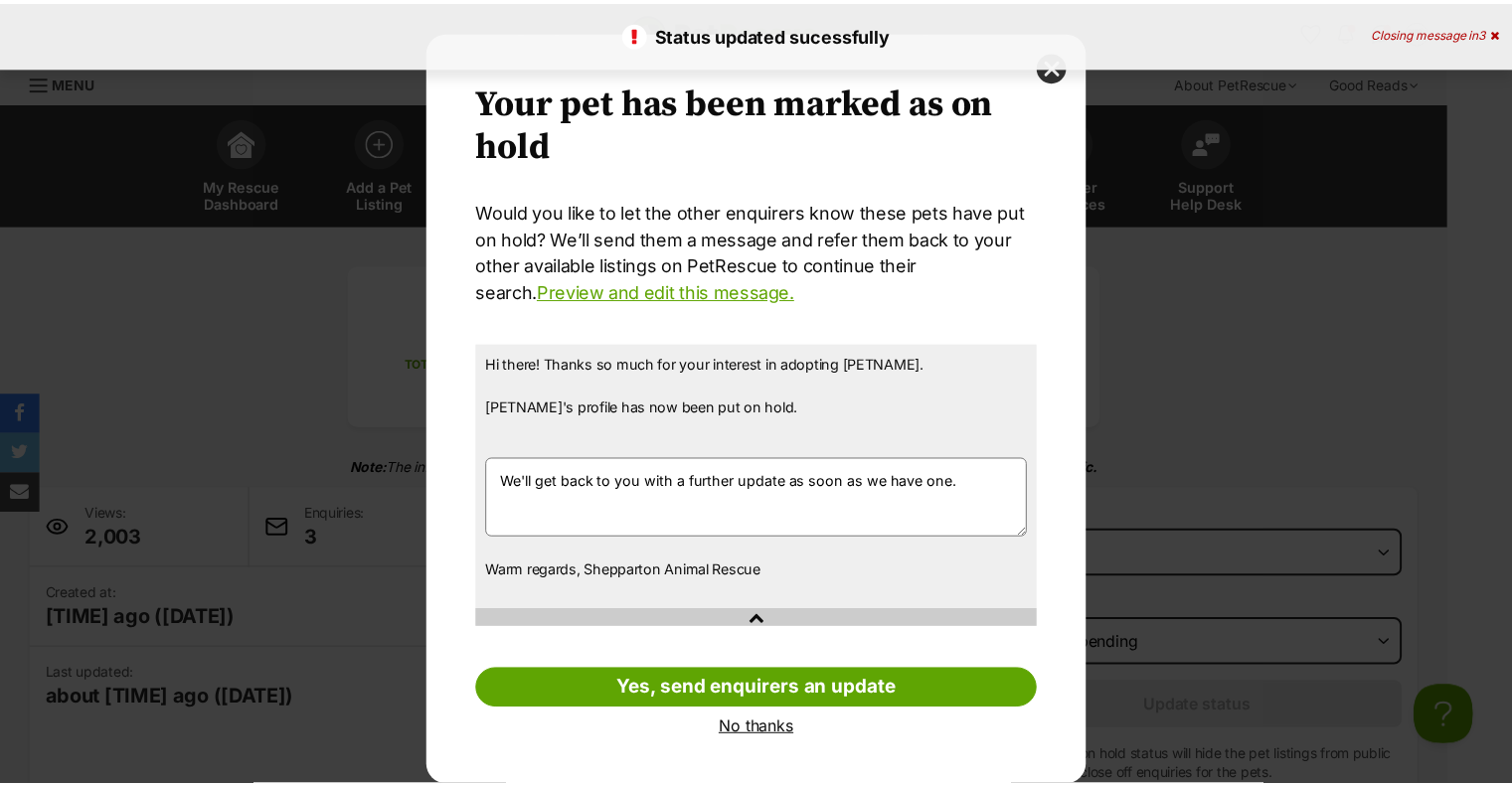 scroll, scrollTop: 20, scrollLeft: 0, axis: vertical 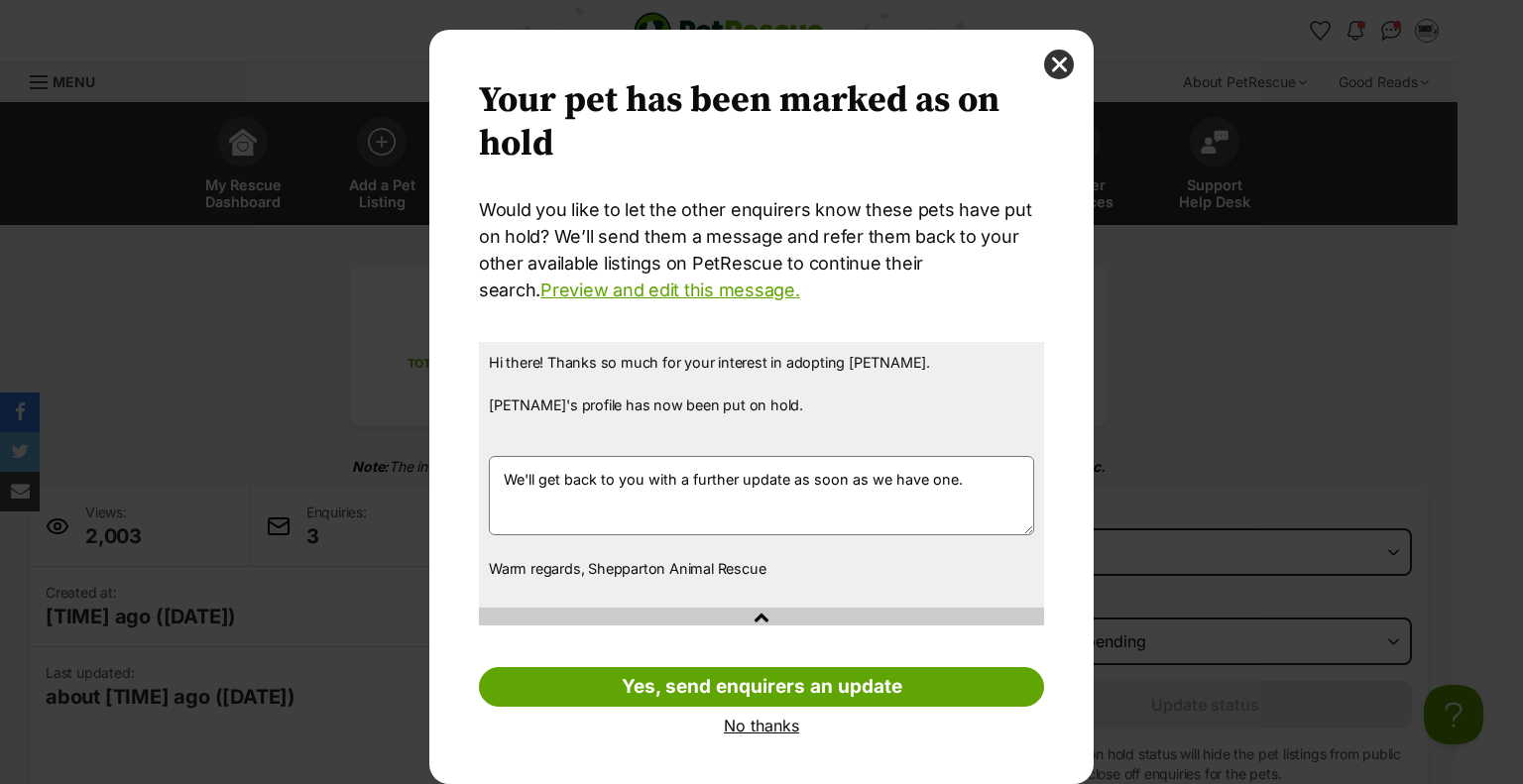click on "No thanks" at bounding box center [762, 726] 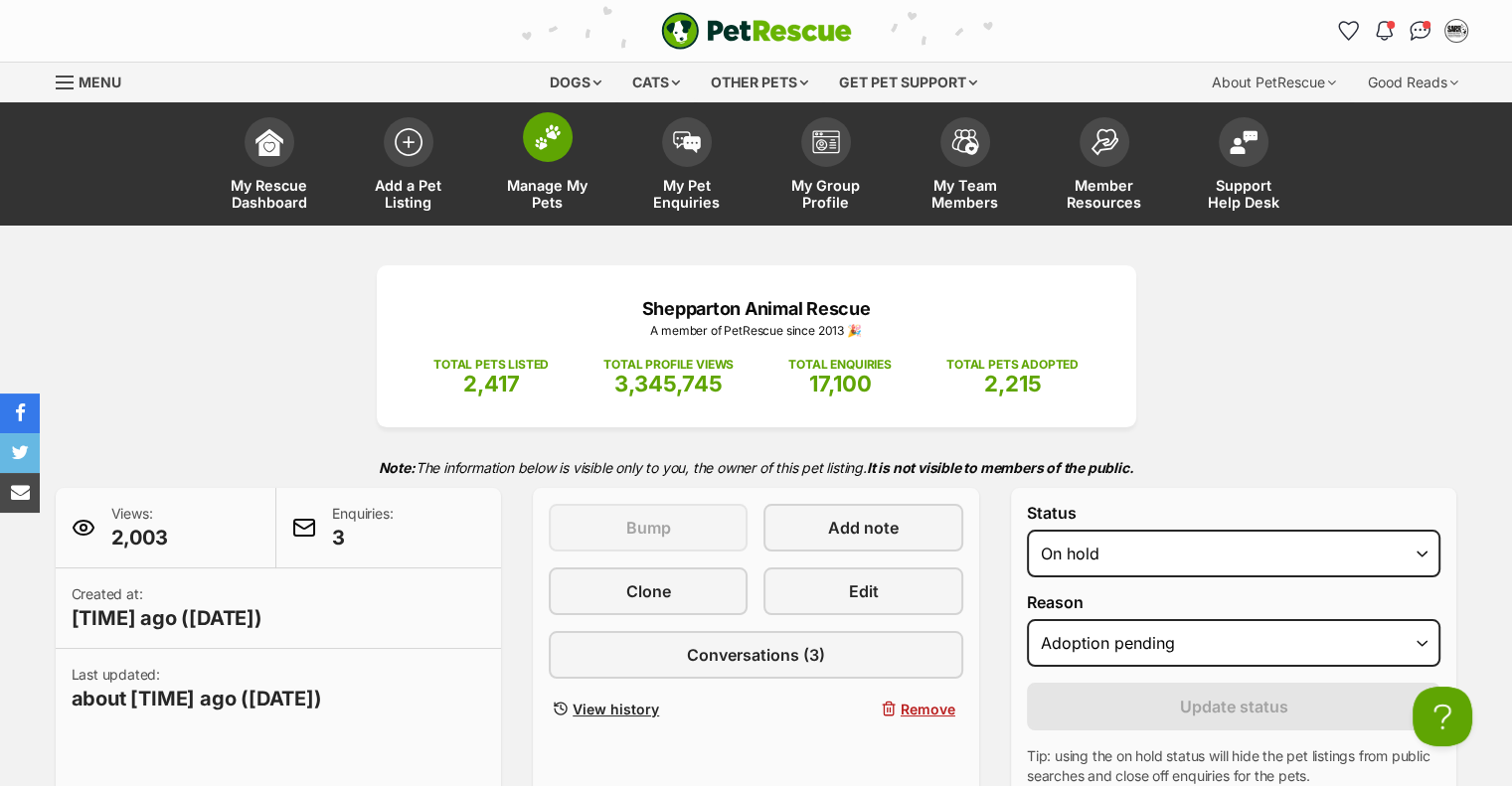 click on "Manage My Pets" at bounding box center (548, 194) 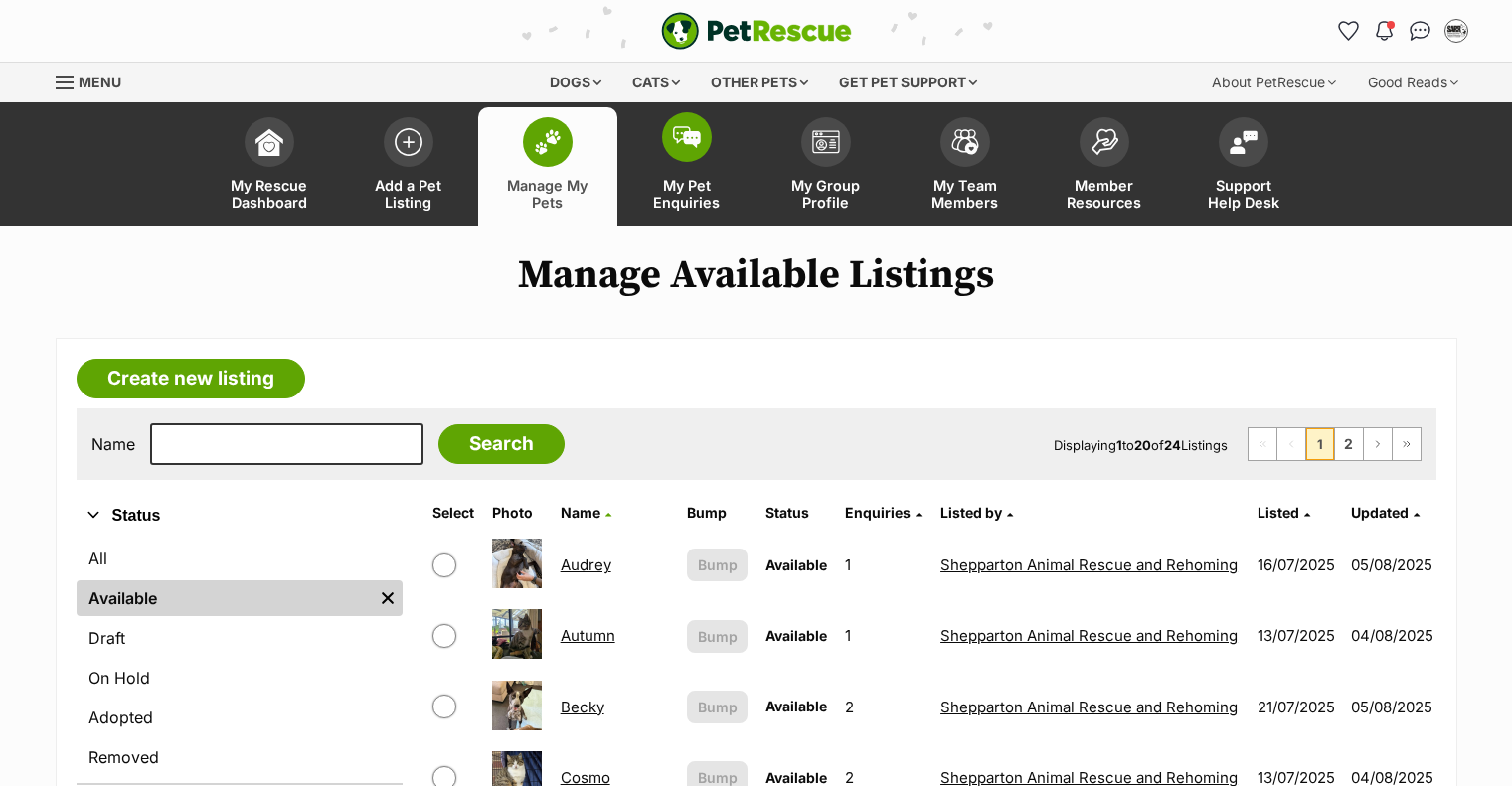 scroll, scrollTop: 0, scrollLeft: 0, axis: both 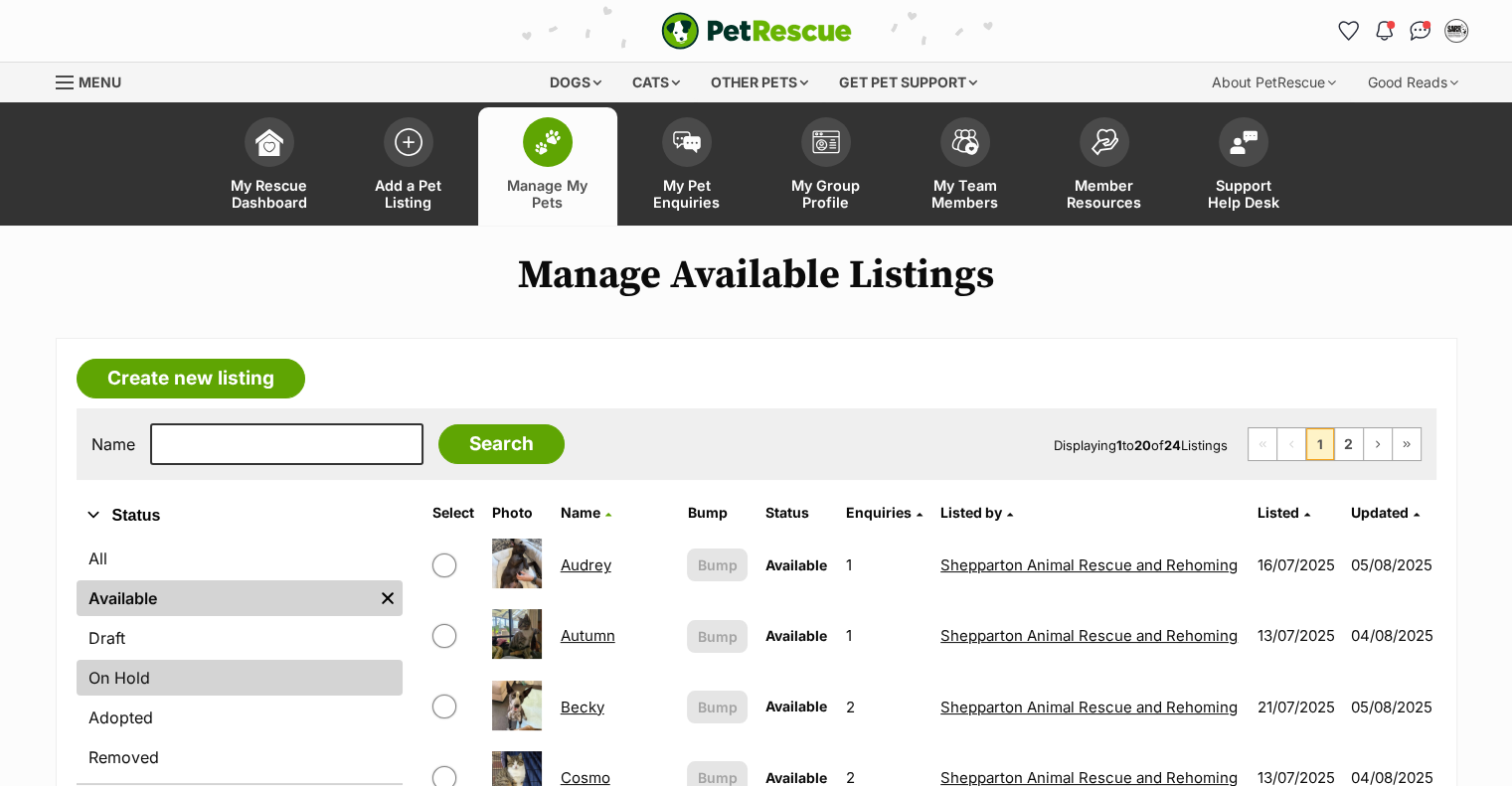 click on "On Hold" at bounding box center [240, 678] 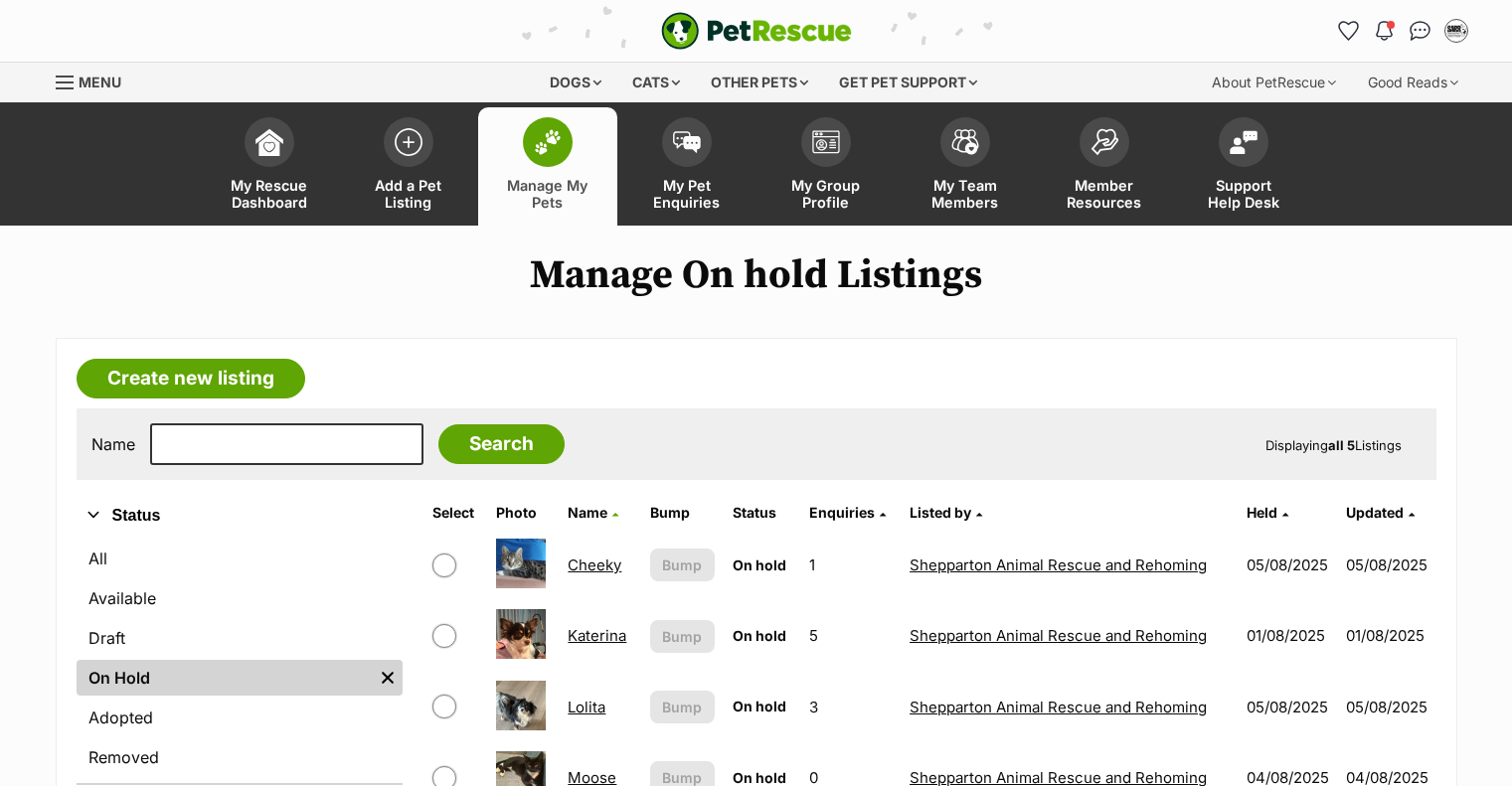 scroll, scrollTop: 0, scrollLeft: 0, axis: both 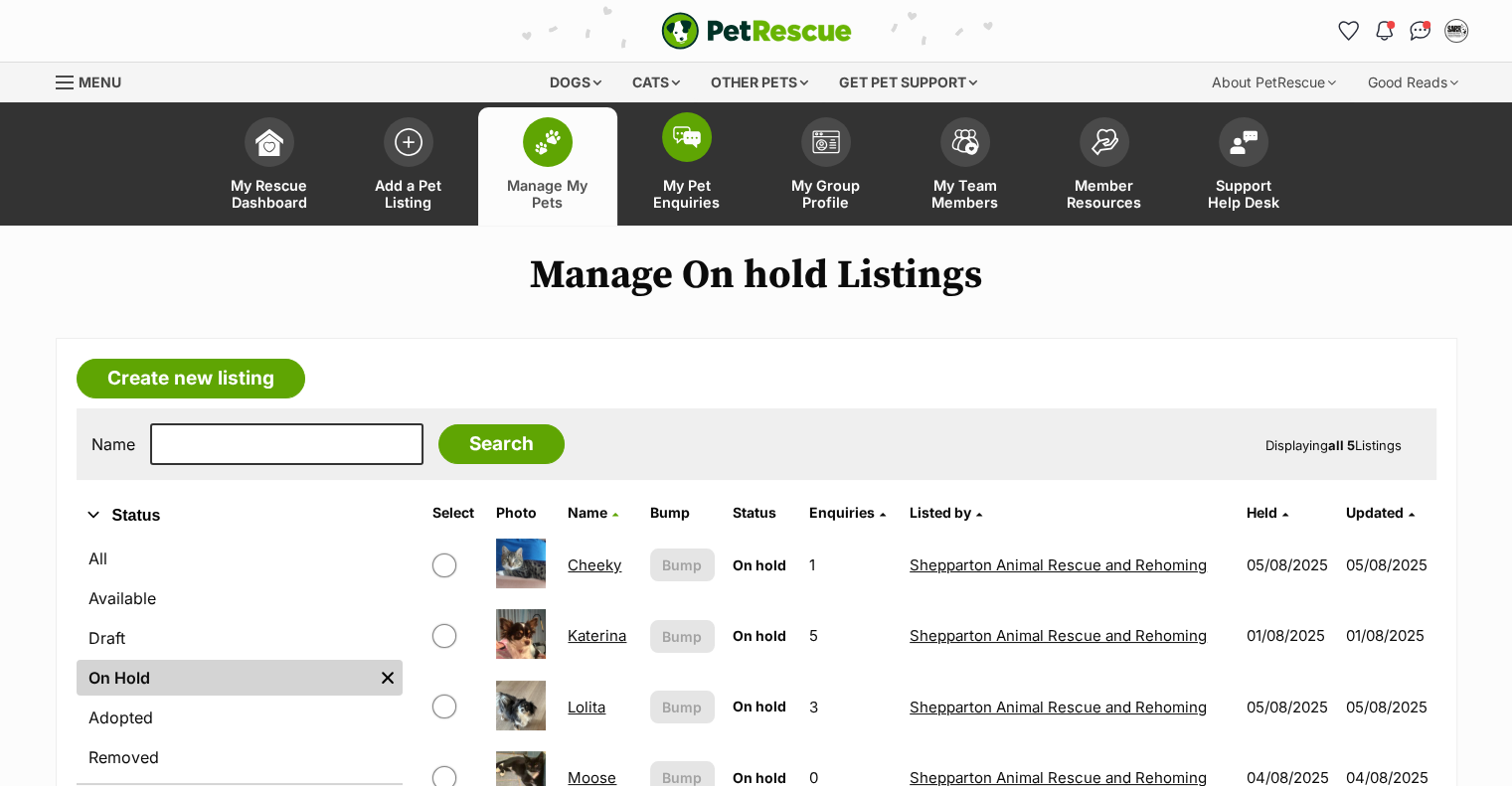 click on "My Pet Enquiries" at bounding box center (687, 194) 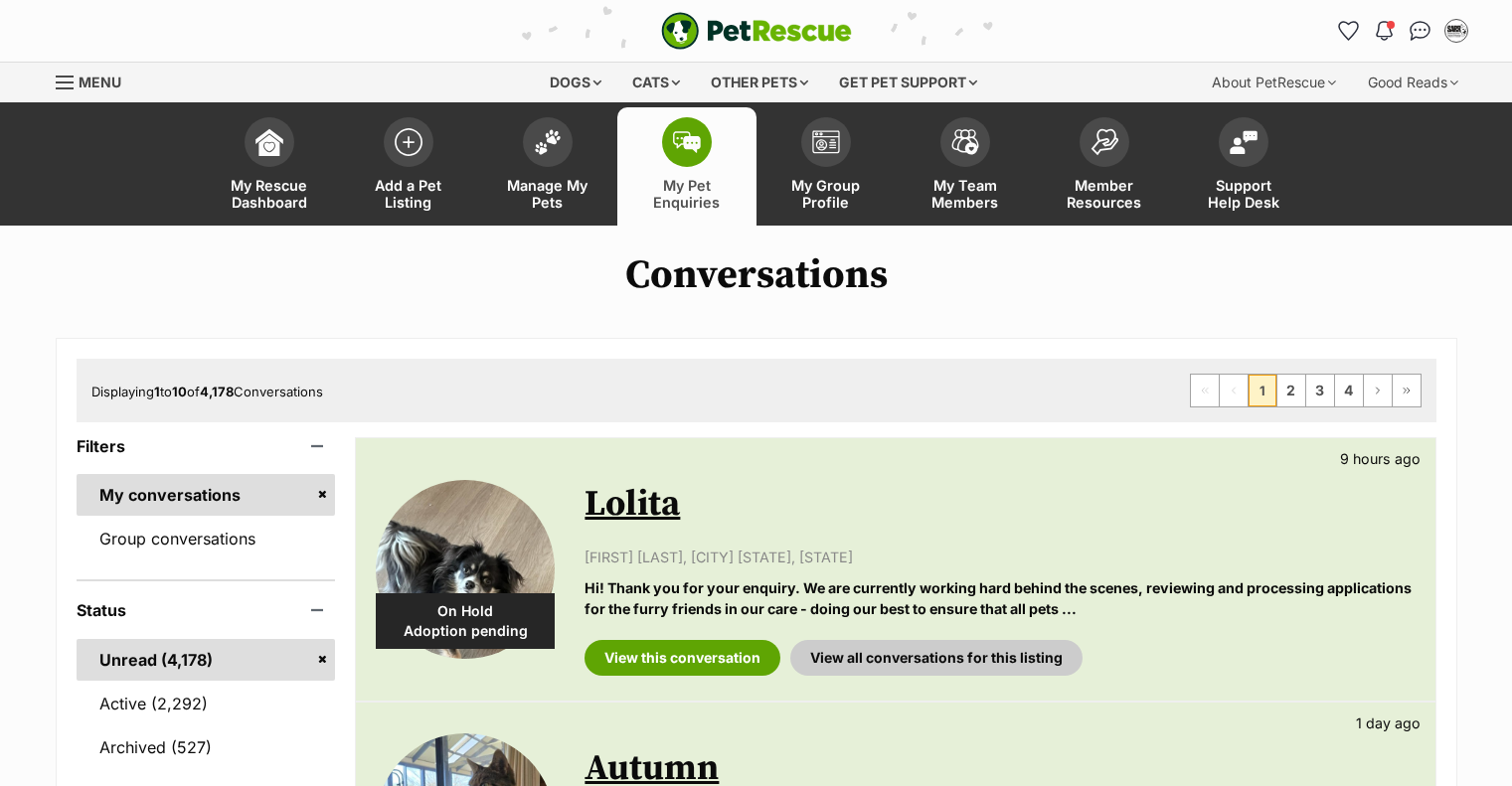 scroll, scrollTop: 0, scrollLeft: 0, axis: both 